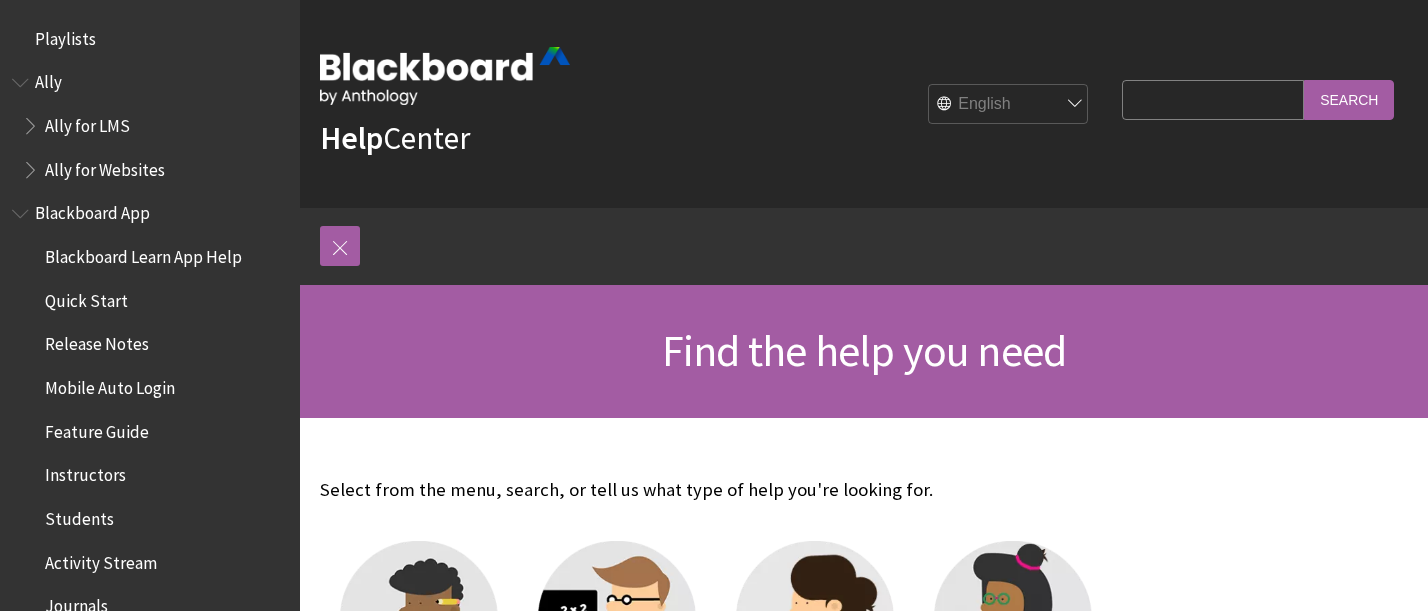 scroll, scrollTop: 0, scrollLeft: 0, axis: both 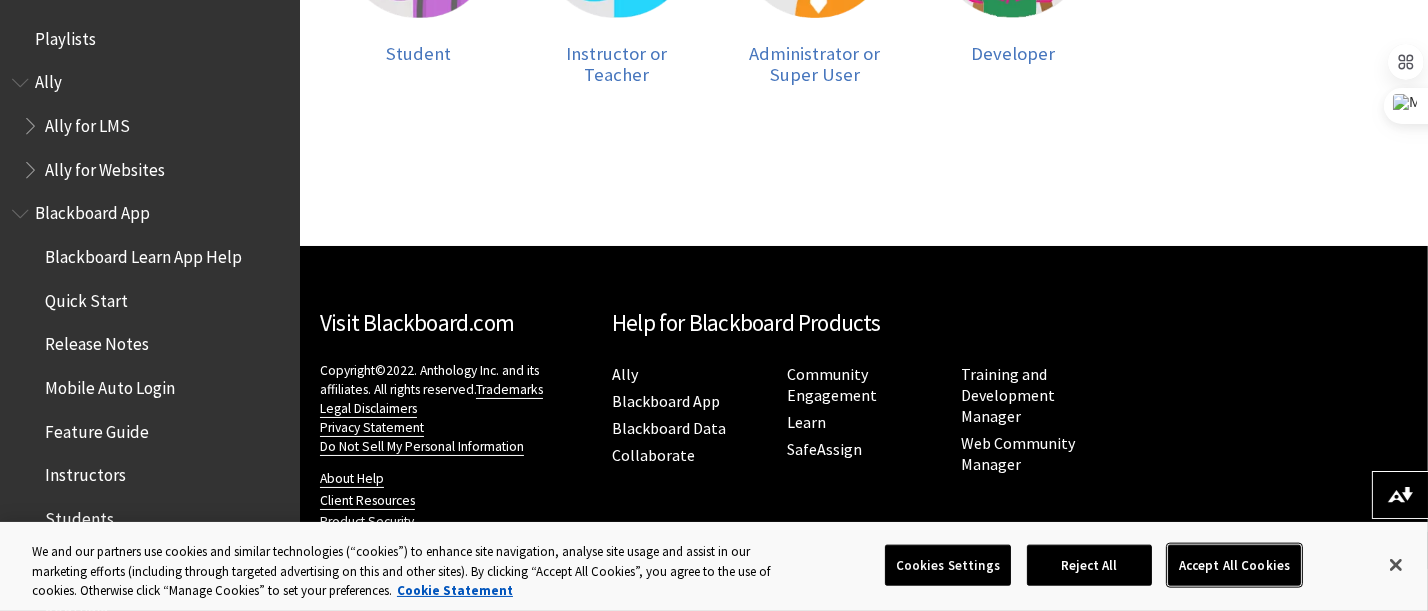 click on "Accept All Cookies" at bounding box center [1234, 565] 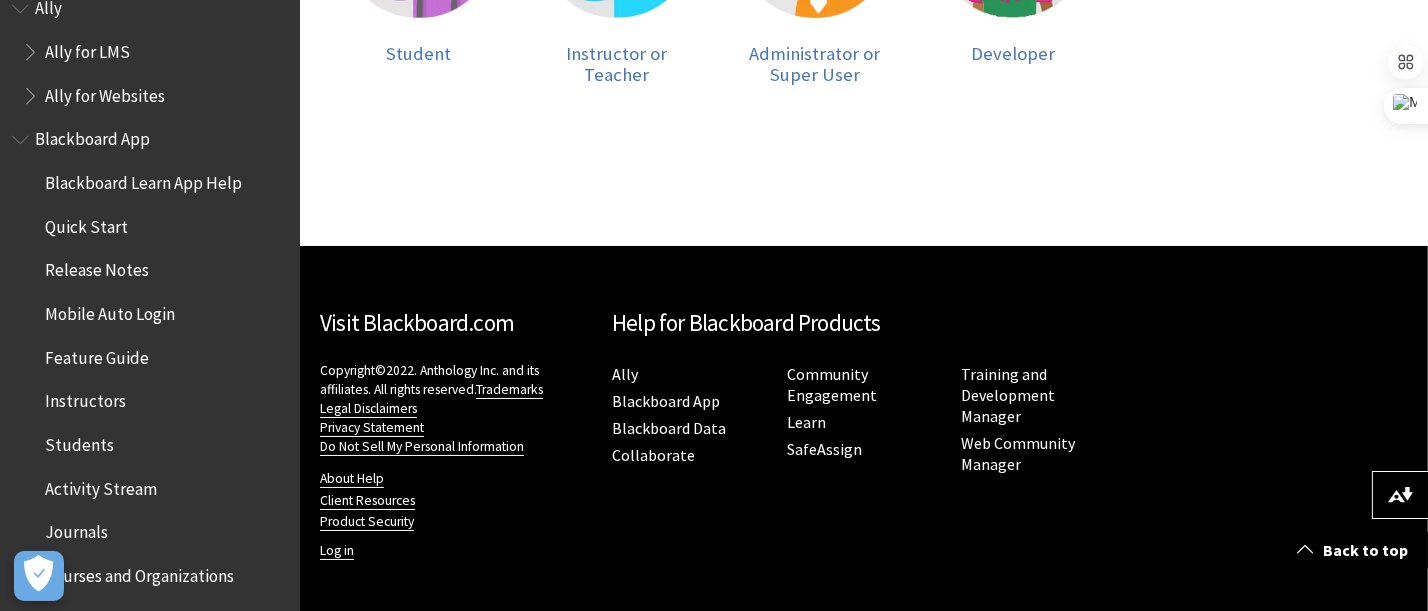 scroll, scrollTop: 200, scrollLeft: 0, axis: vertical 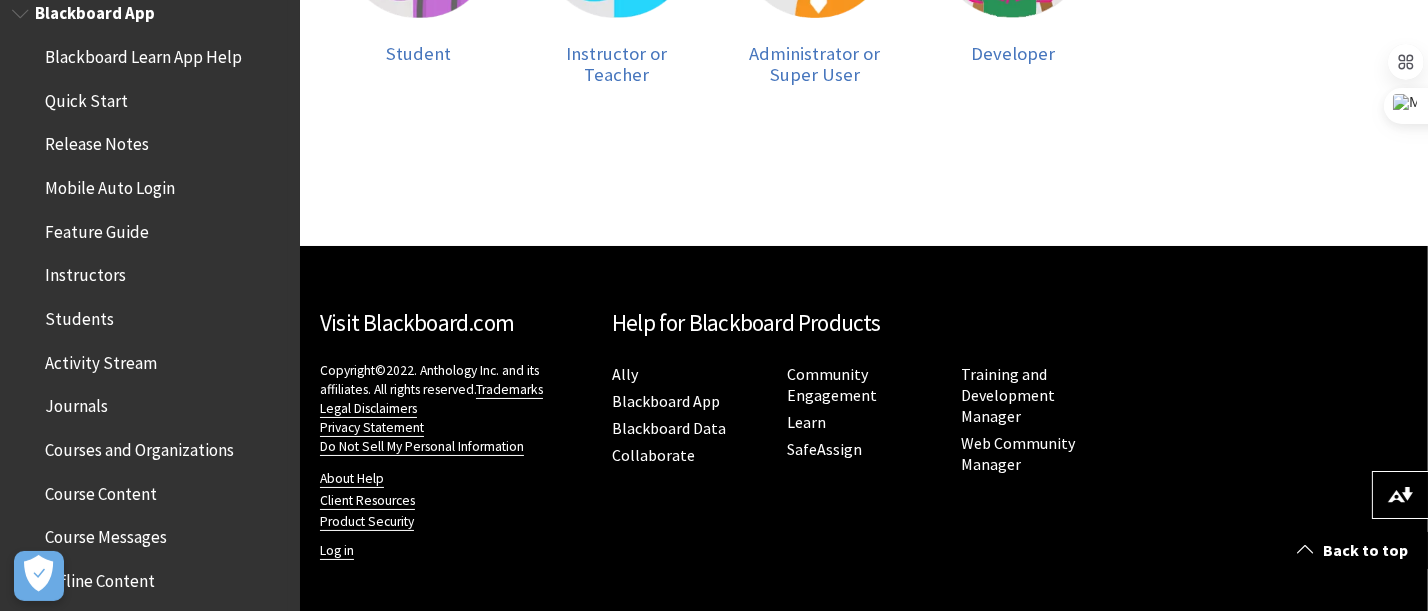 click on "Students" at bounding box center (79, 315) 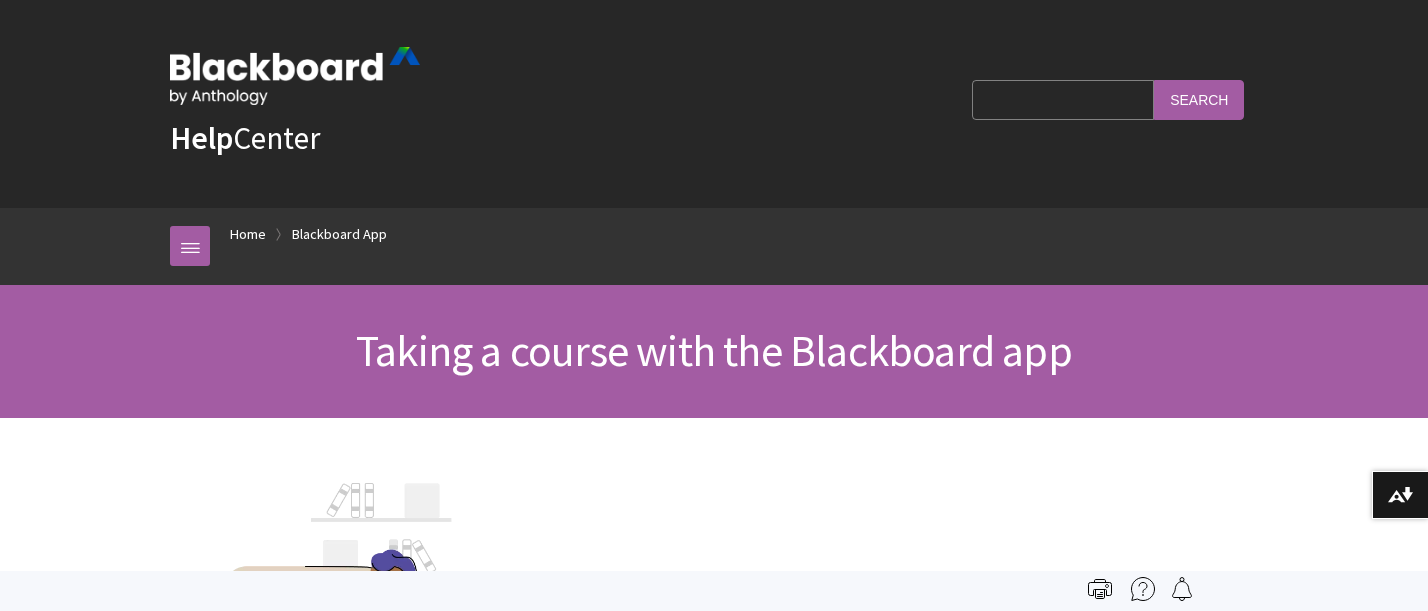 scroll, scrollTop: 0, scrollLeft: 0, axis: both 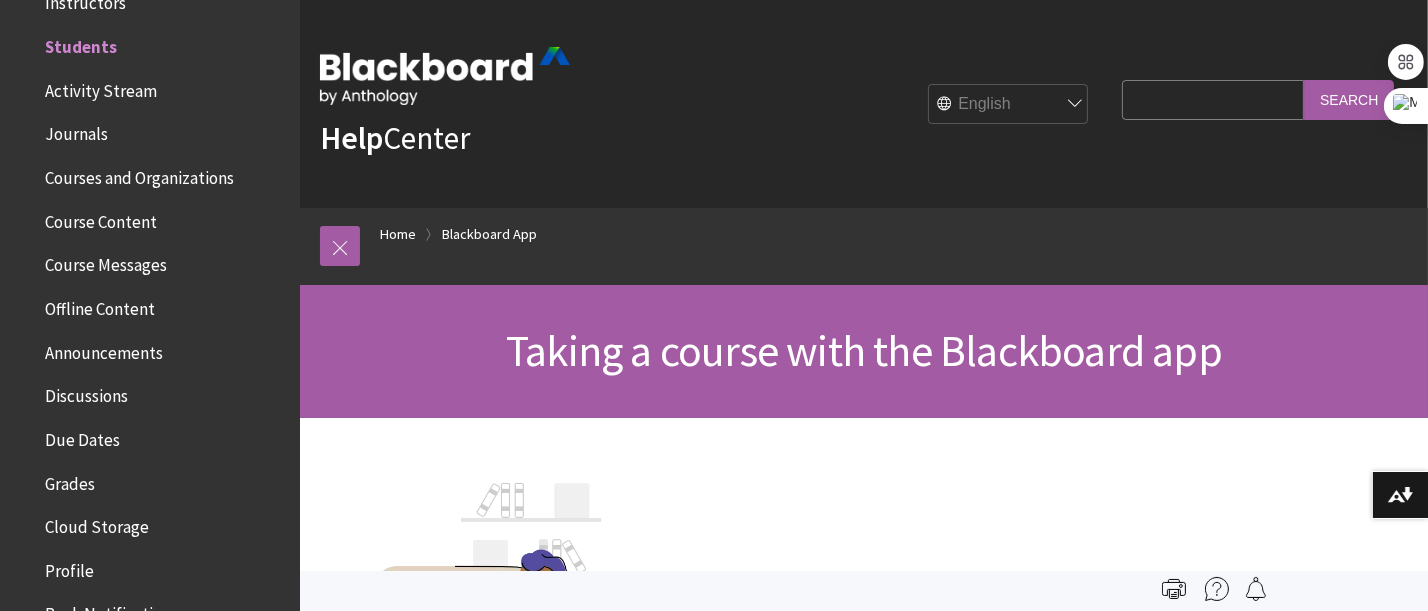 click on "Search Query" at bounding box center (1213, 99) 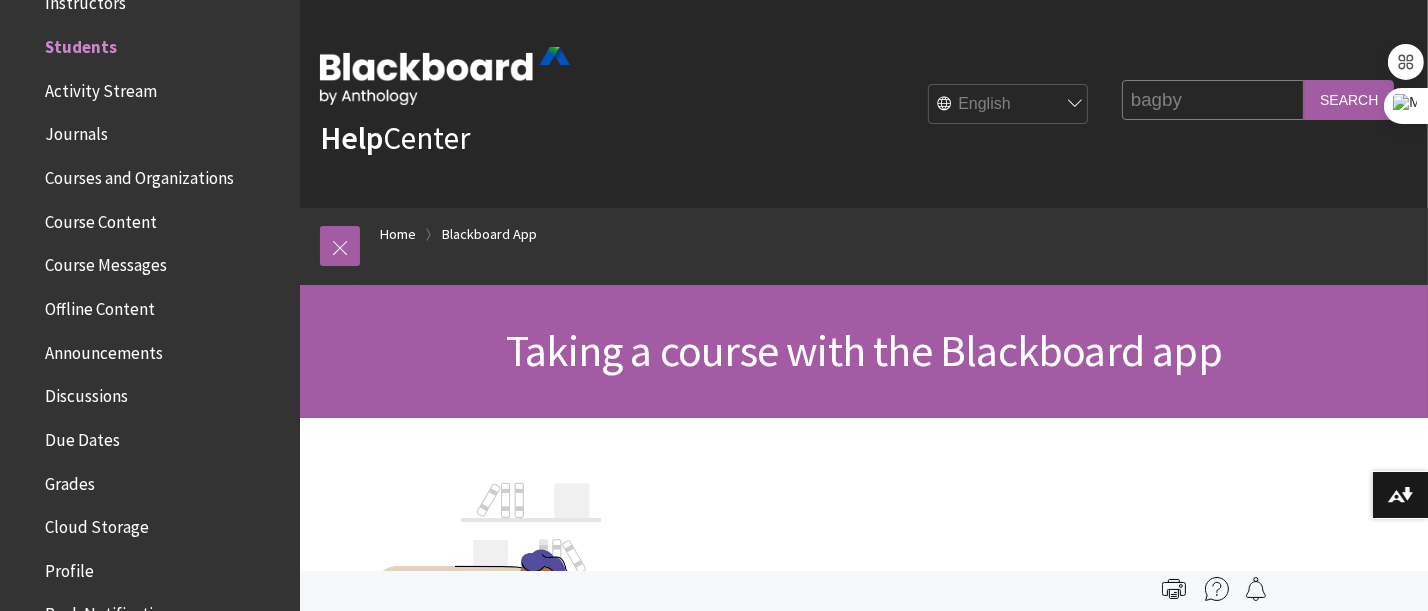 type on "bagby" 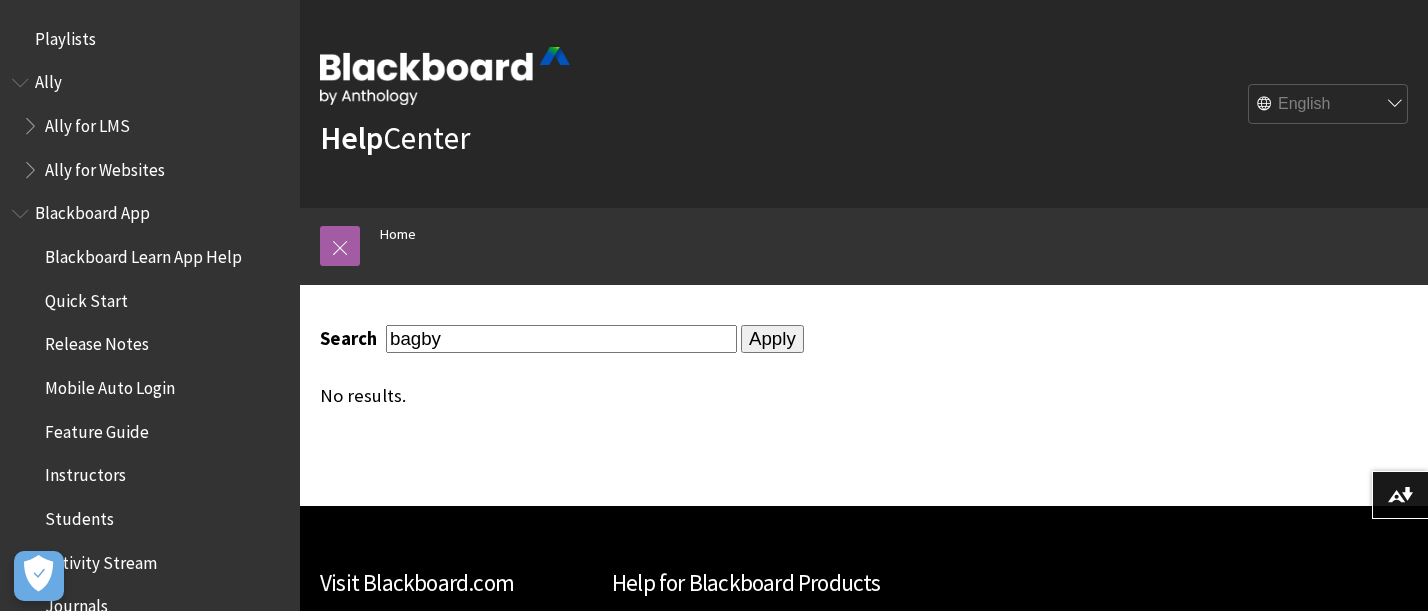 scroll, scrollTop: 0, scrollLeft: 0, axis: both 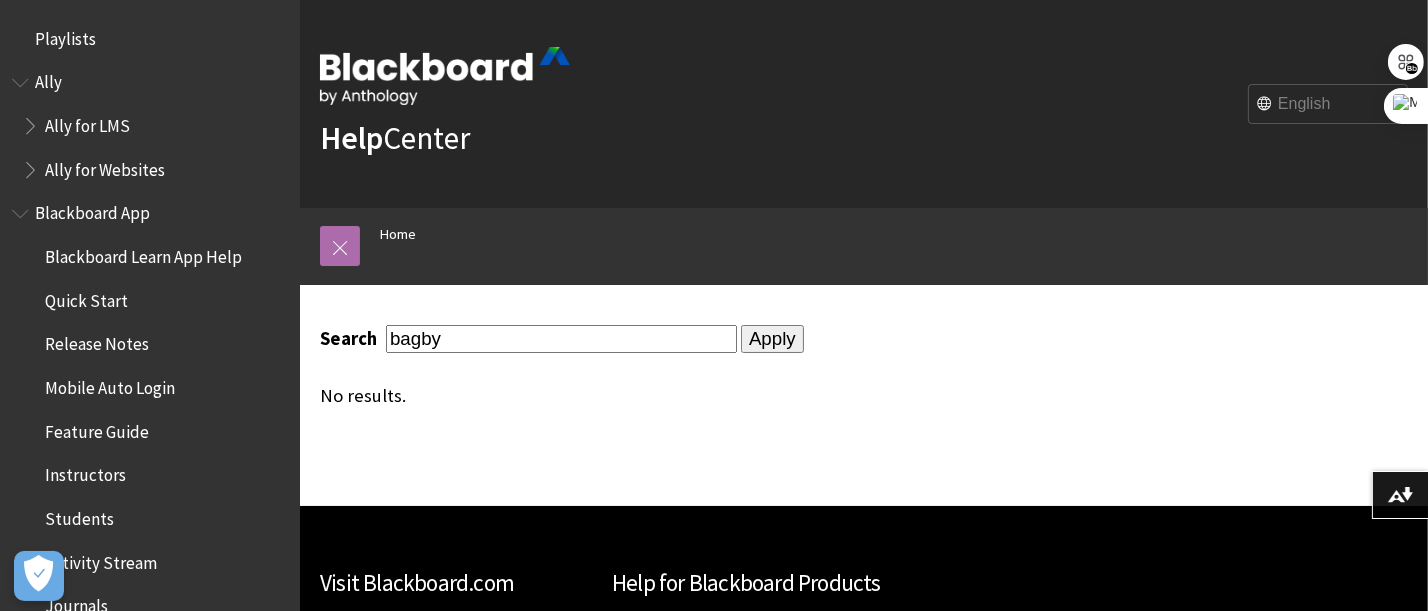 click at bounding box center [340, 246] 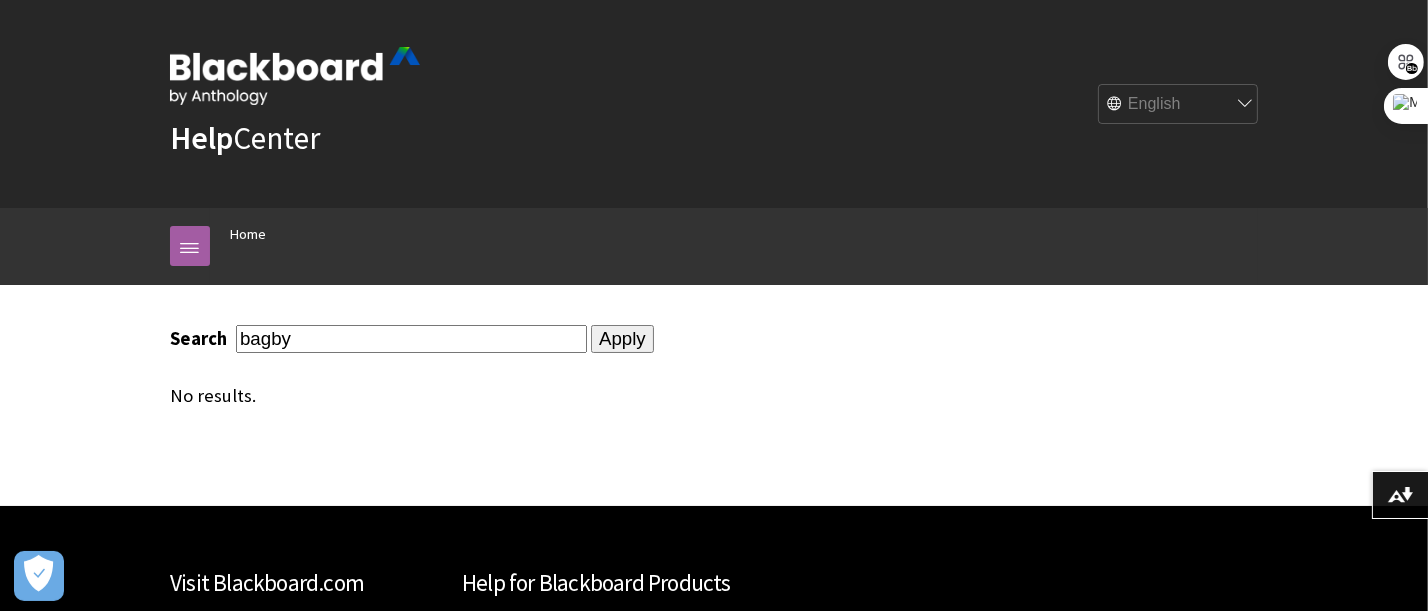 click on "bagby" at bounding box center [411, 338] 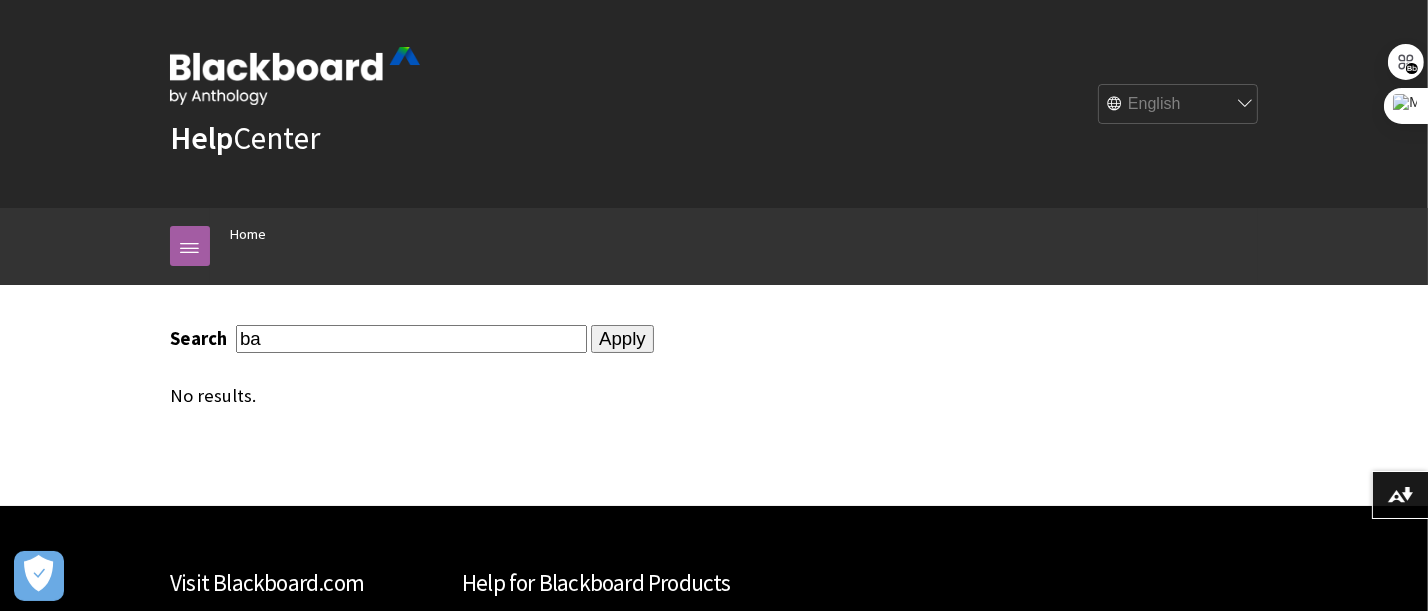 type on "b" 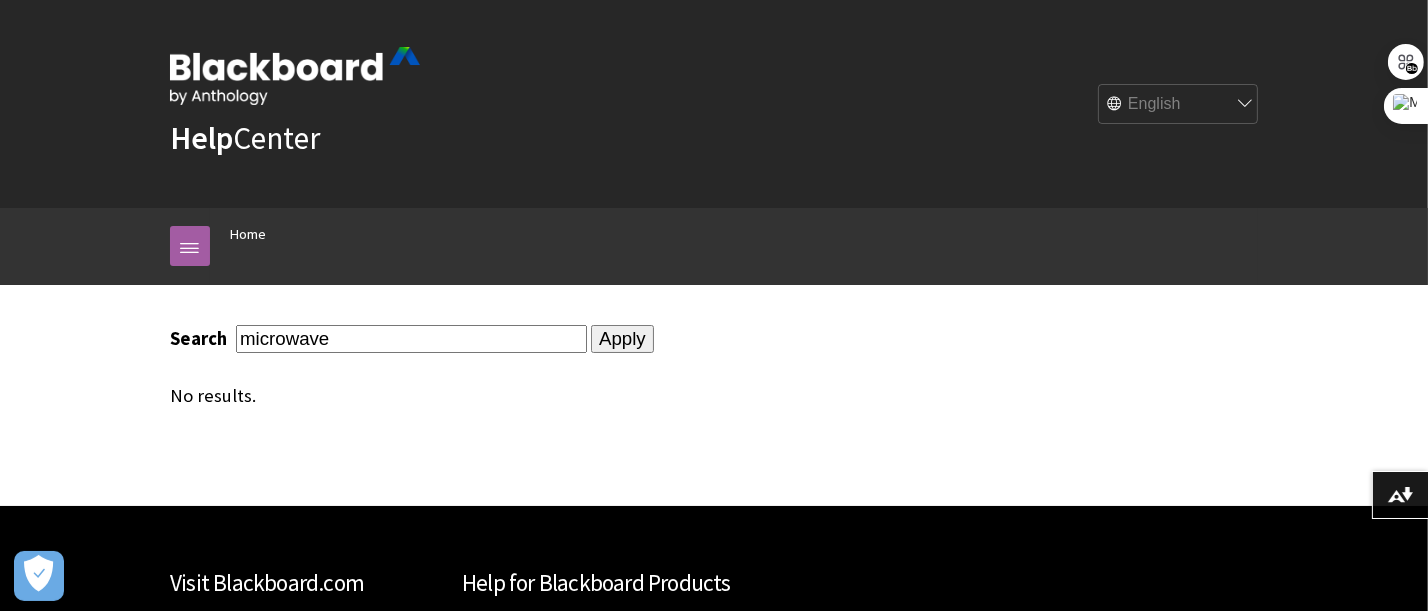 type on "microwave" 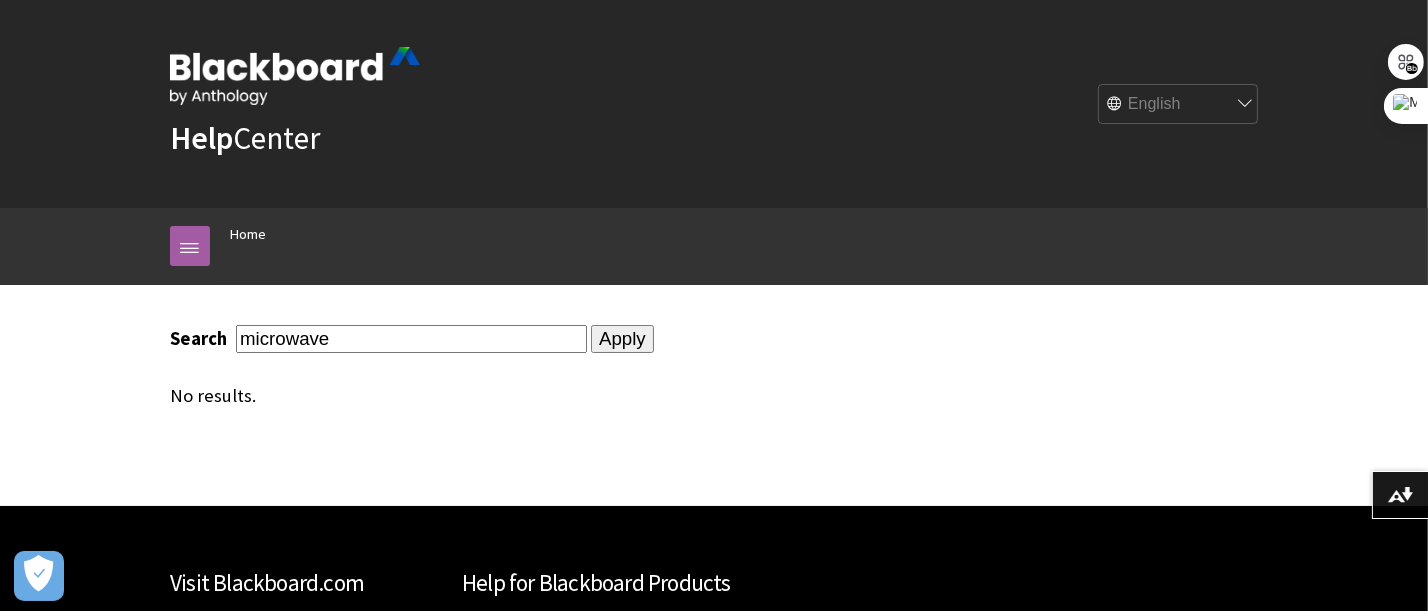 click on "Apply" at bounding box center [622, 339] 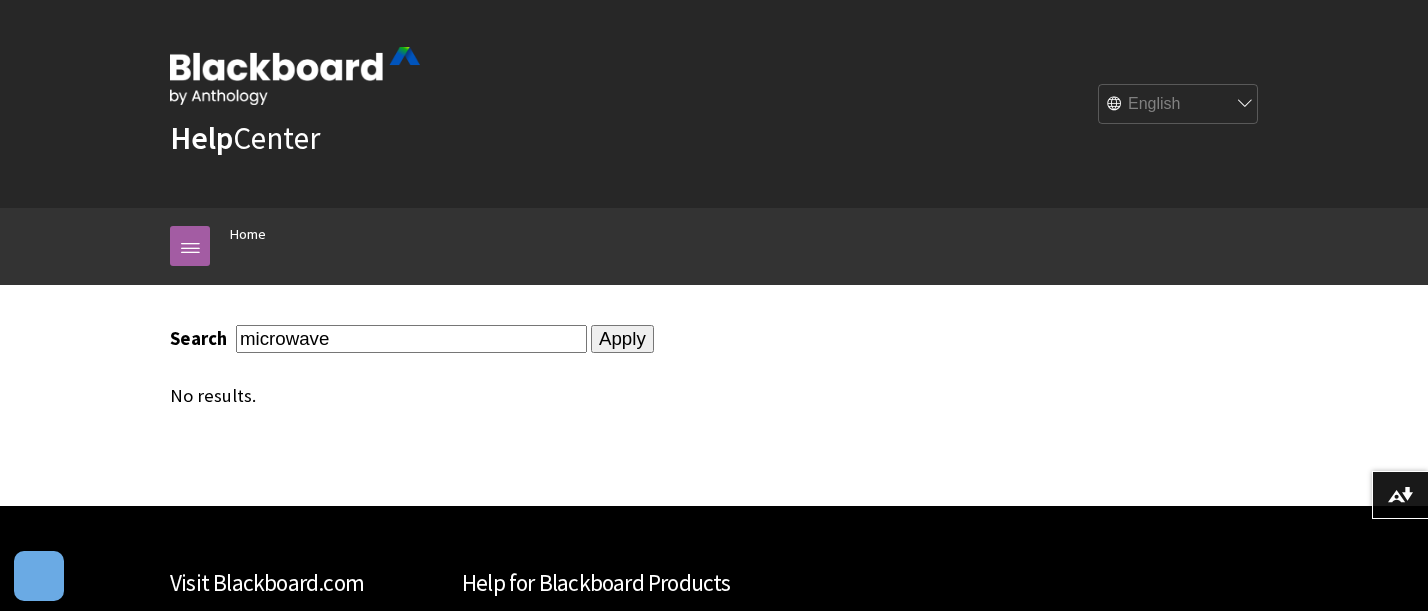 scroll, scrollTop: 0, scrollLeft: 0, axis: both 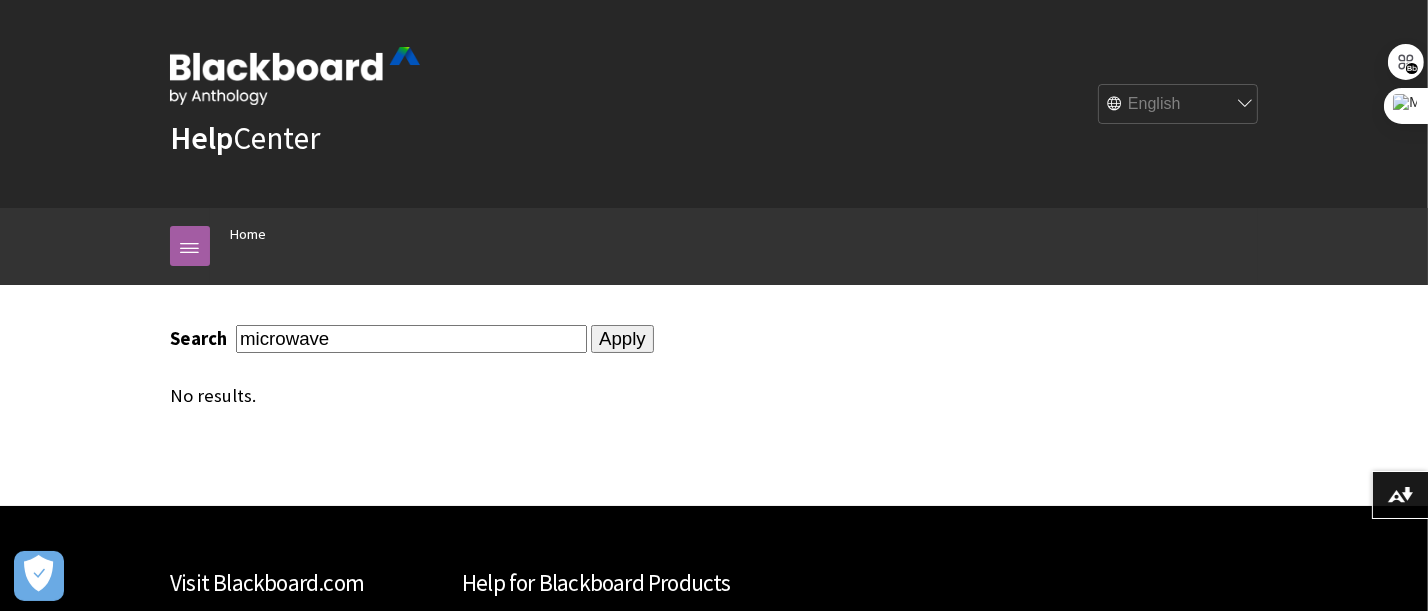 click on "microwave" at bounding box center [411, 338] 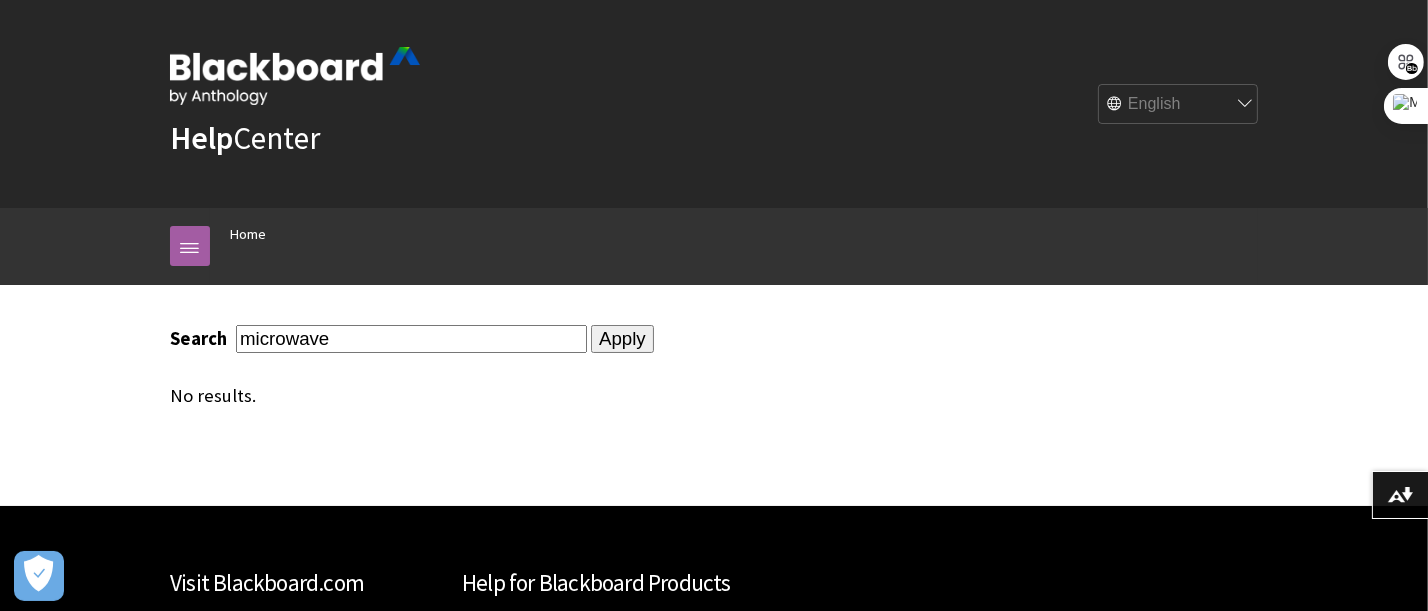 click on "Visit Blackboard.com" at bounding box center (267, 582) 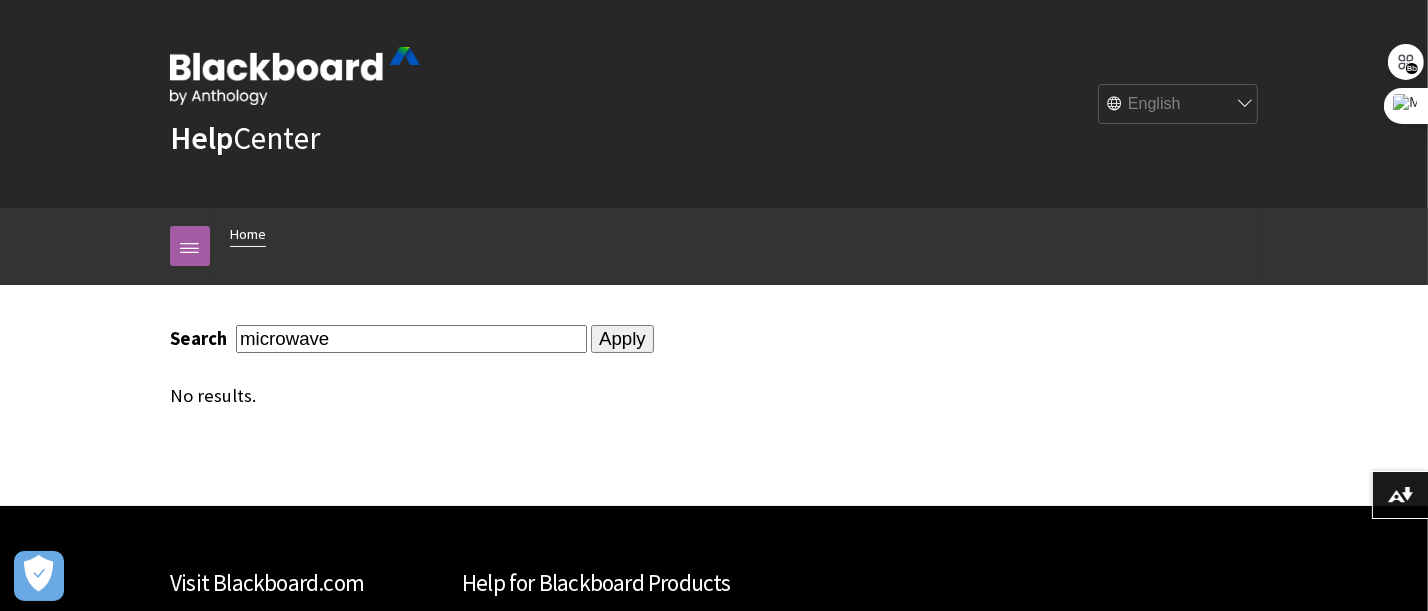 click on "Home" at bounding box center (248, 234) 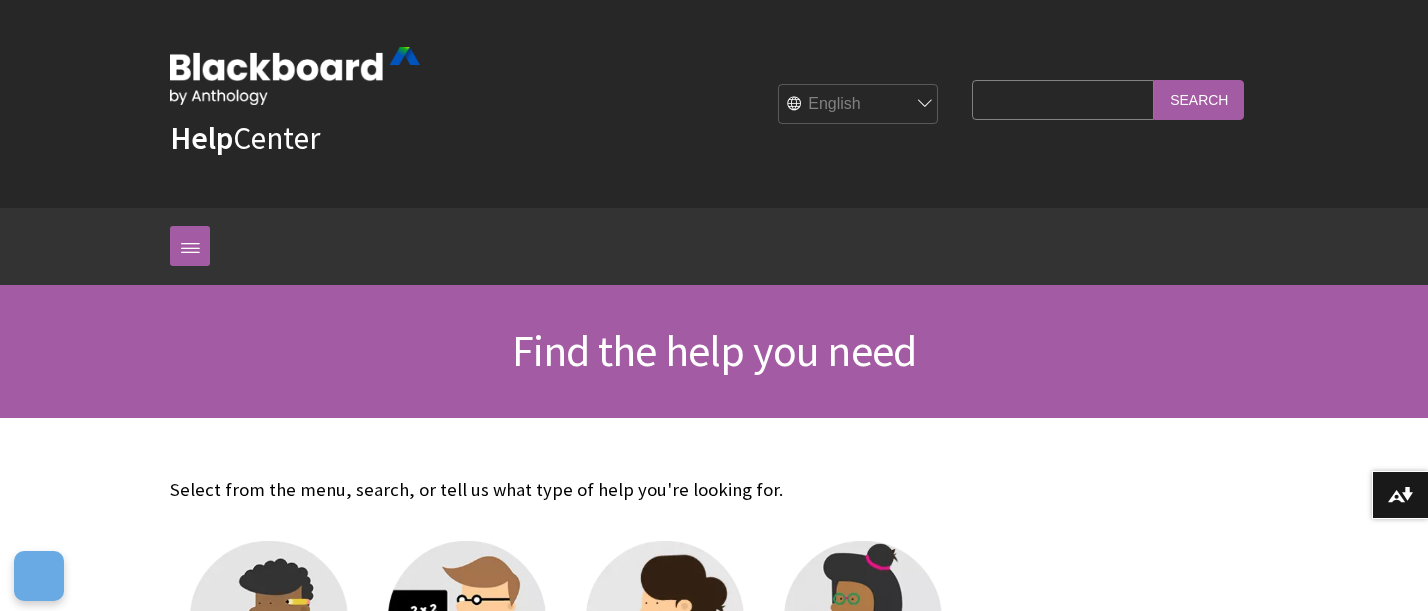 scroll, scrollTop: 0, scrollLeft: 0, axis: both 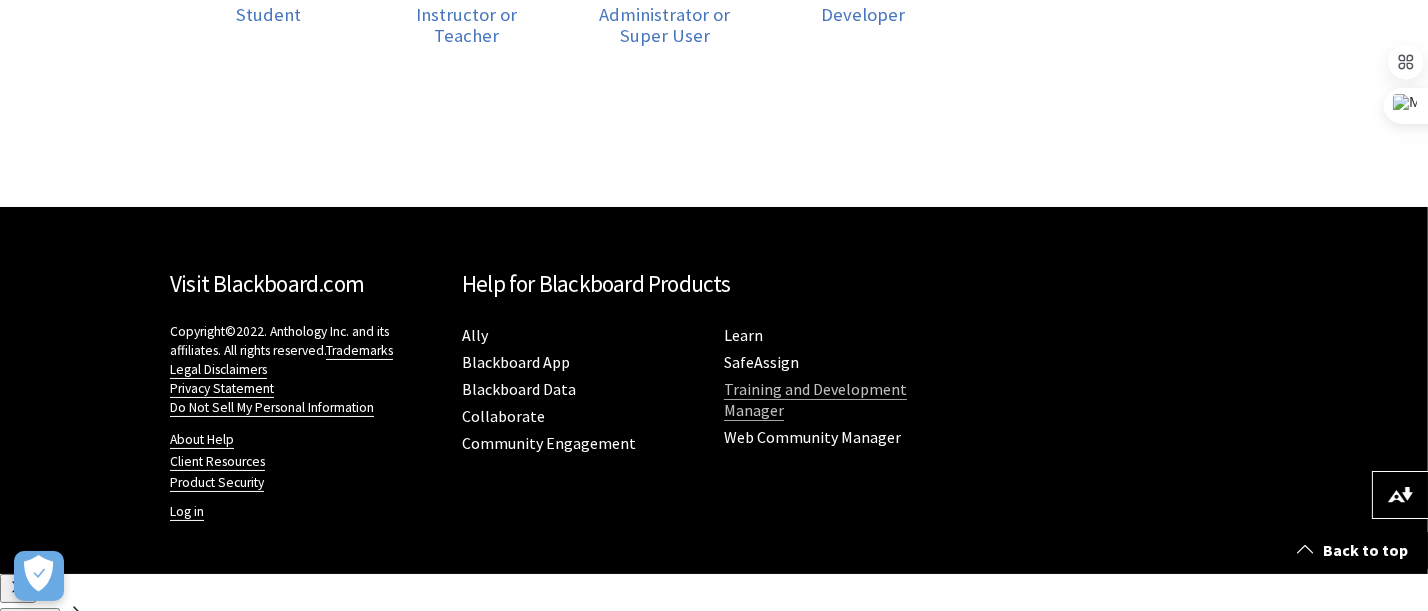 click on "Training and Development Manager" at bounding box center [815, 400] 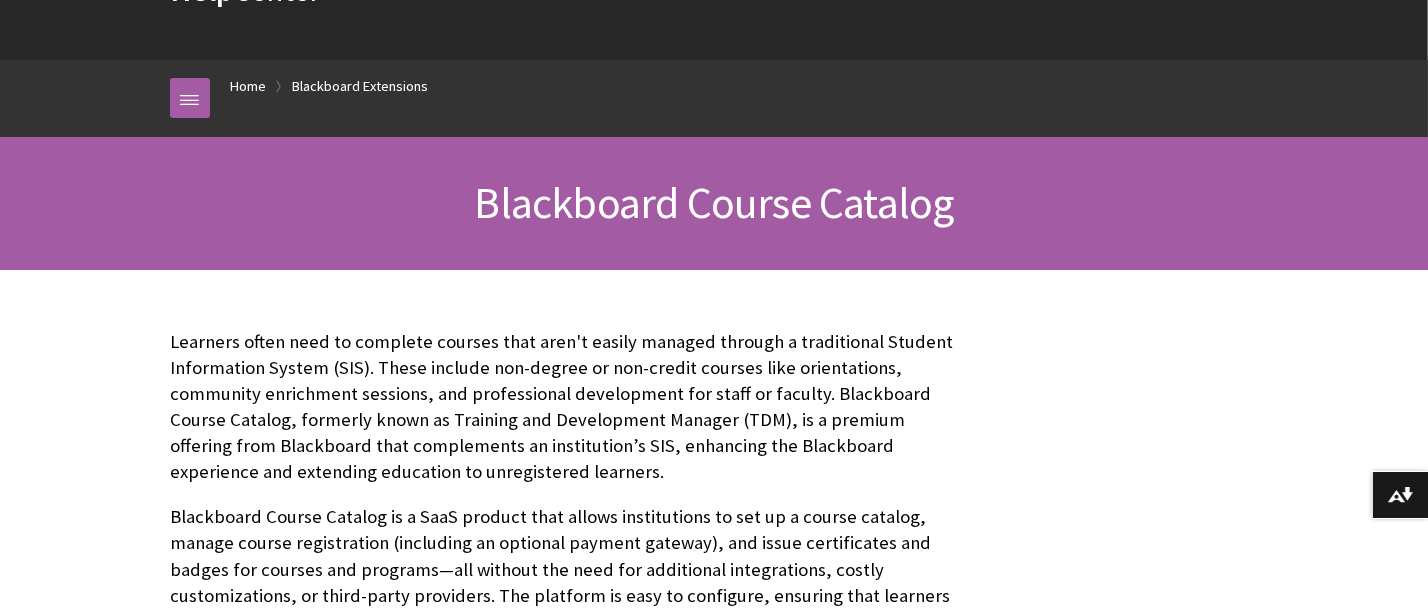 scroll, scrollTop: 424, scrollLeft: 0, axis: vertical 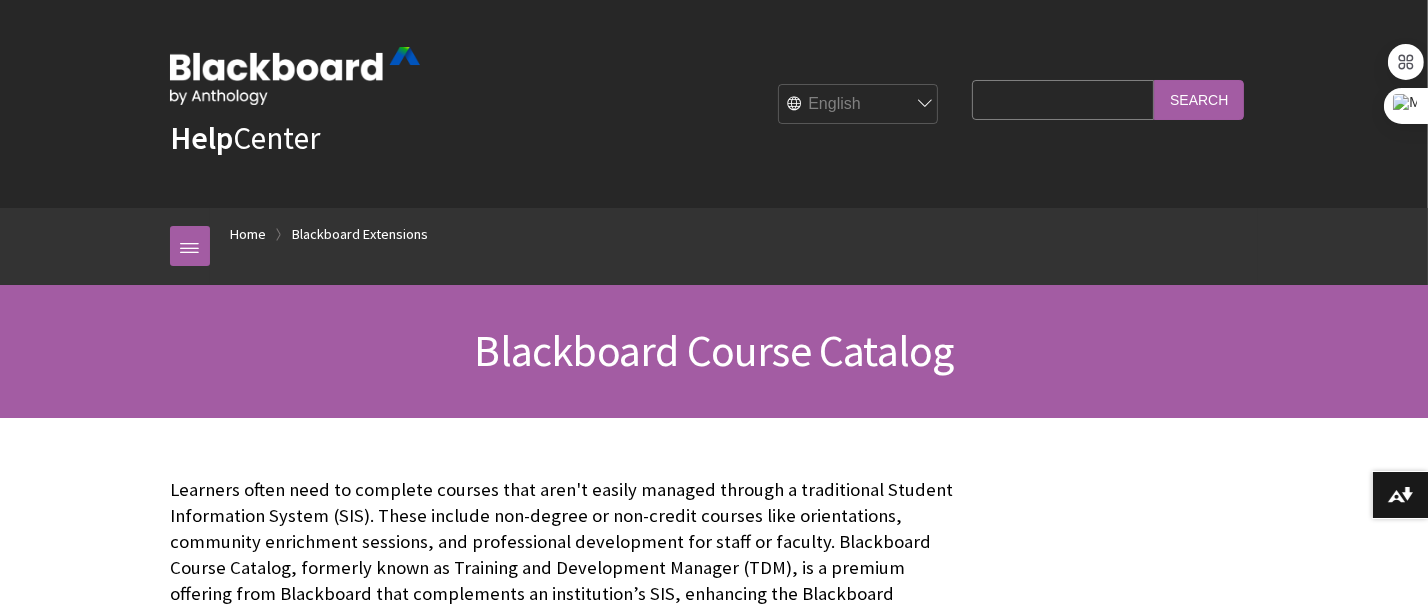 click on "English عربية Català Cymraeg Deutsch Español Suomi Français עברית Italiano 日本語 한국어 Nederlands Norsk (Bokmål) Português, Brasil Русский Svenska Türkçe 简体中文 Français Canadien" at bounding box center [859, 105] 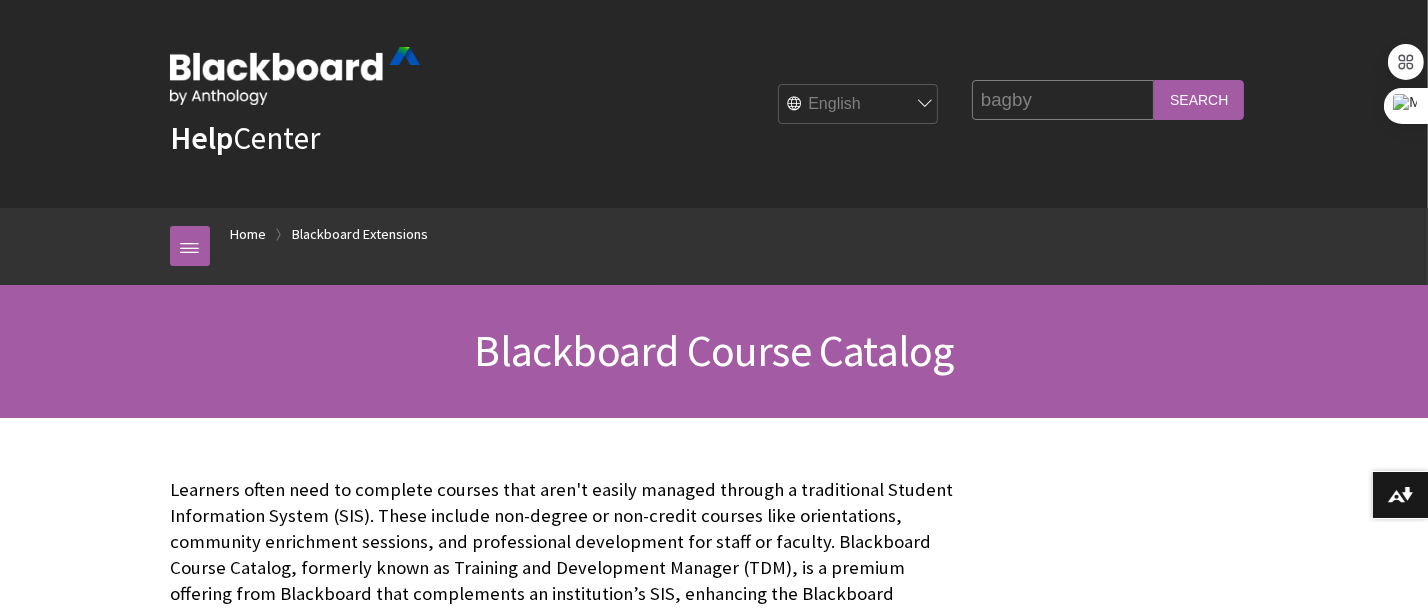 click on "Search" at bounding box center (1199, 99) 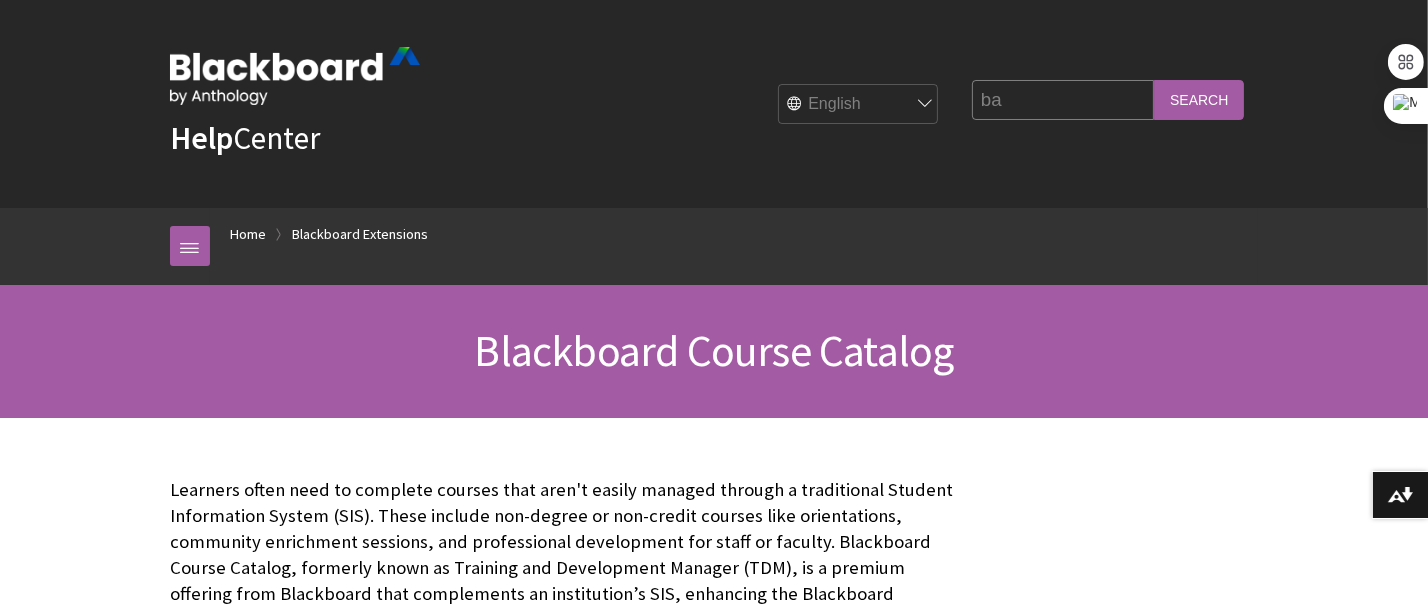 type on "b" 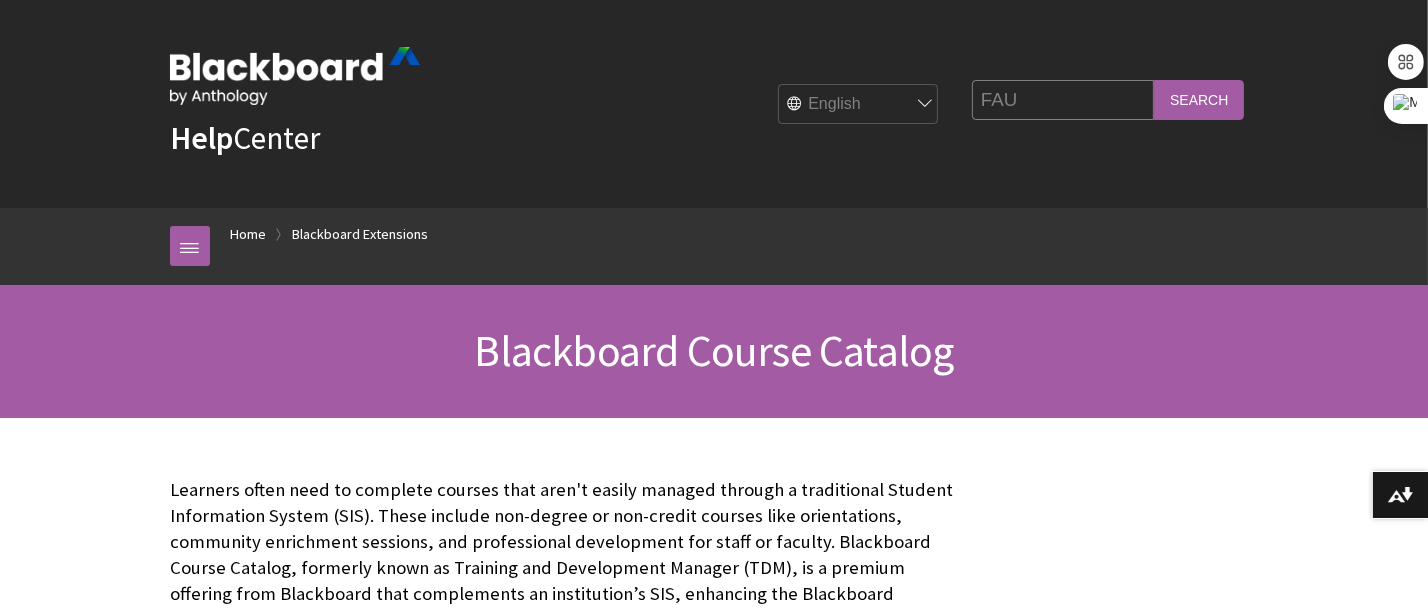 type on "FAU" 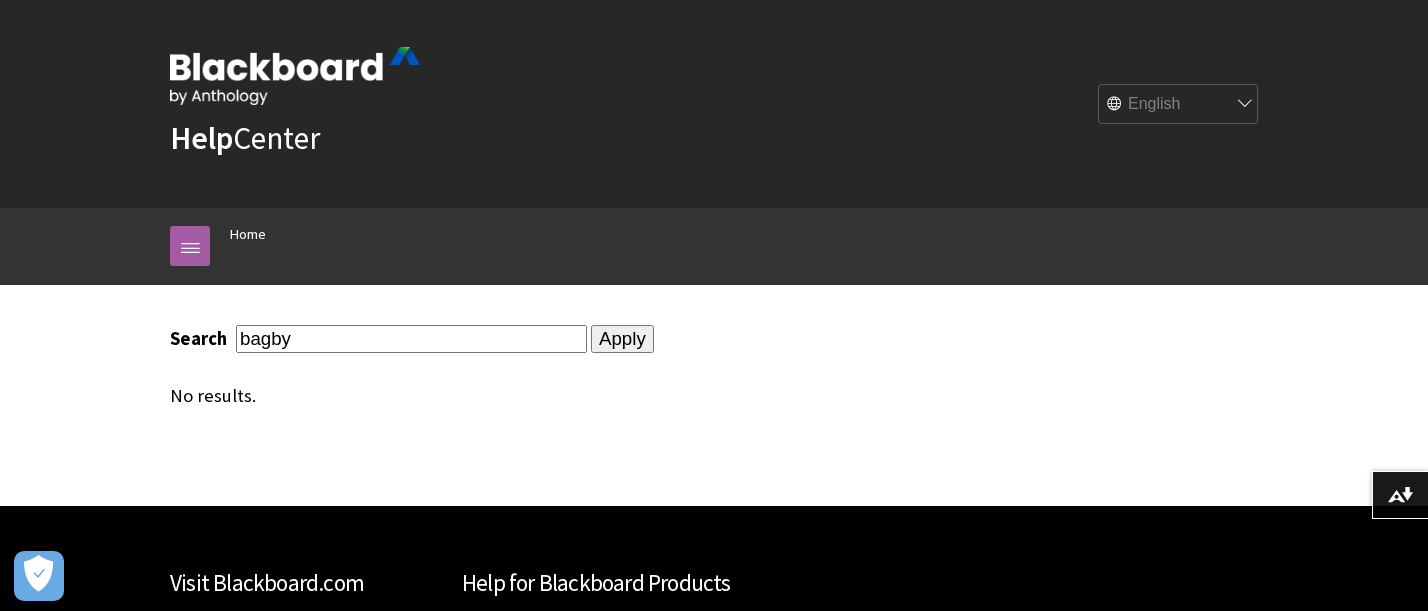 scroll, scrollTop: 0, scrollLeft: 0, axis: both 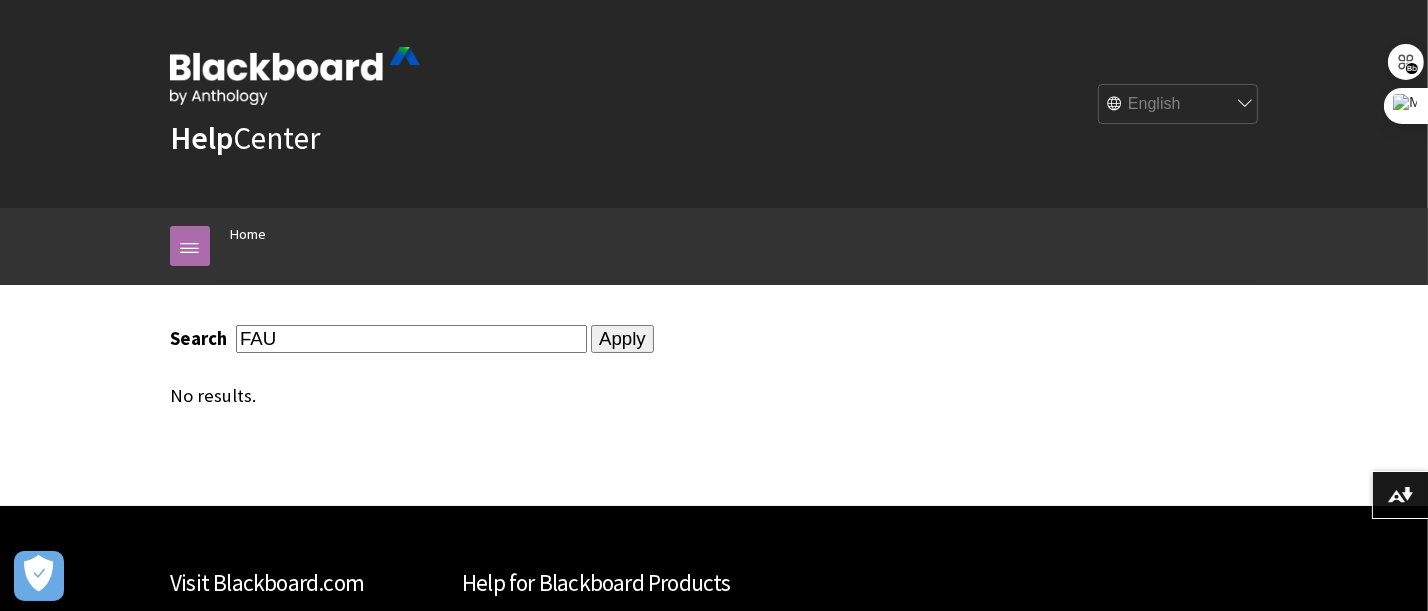 click at bounding box center [190, 246] 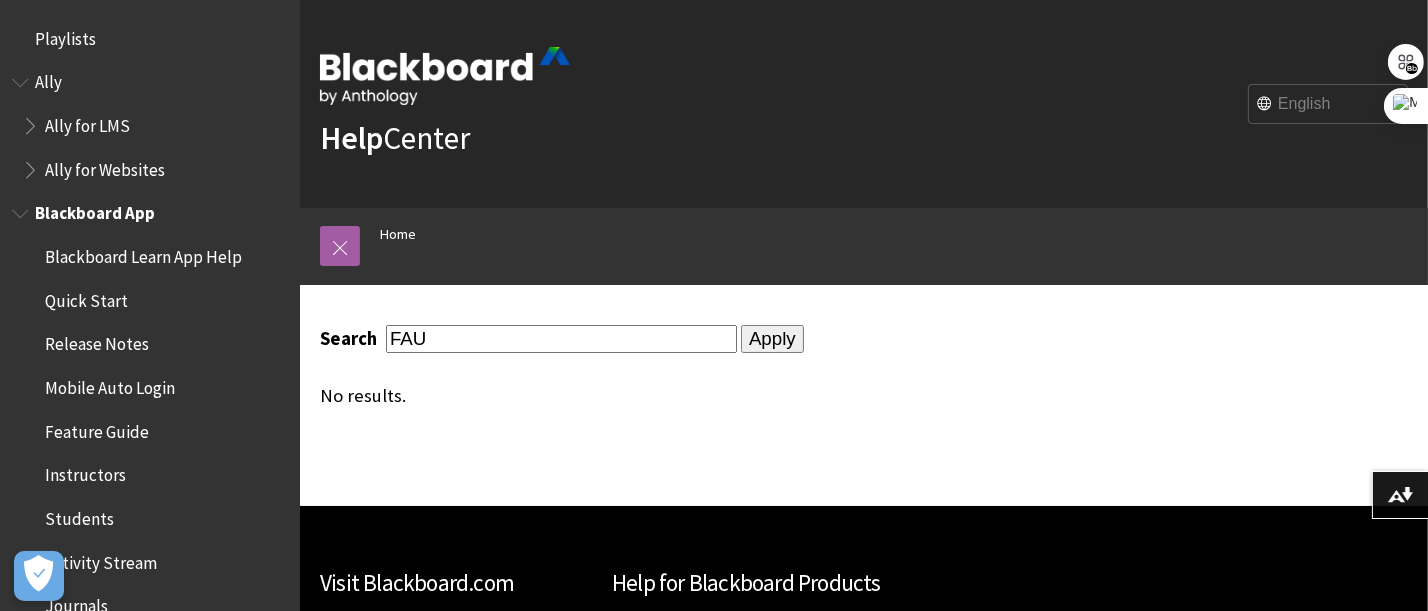 click on "Quick Start" at bounding box center [155, 301] 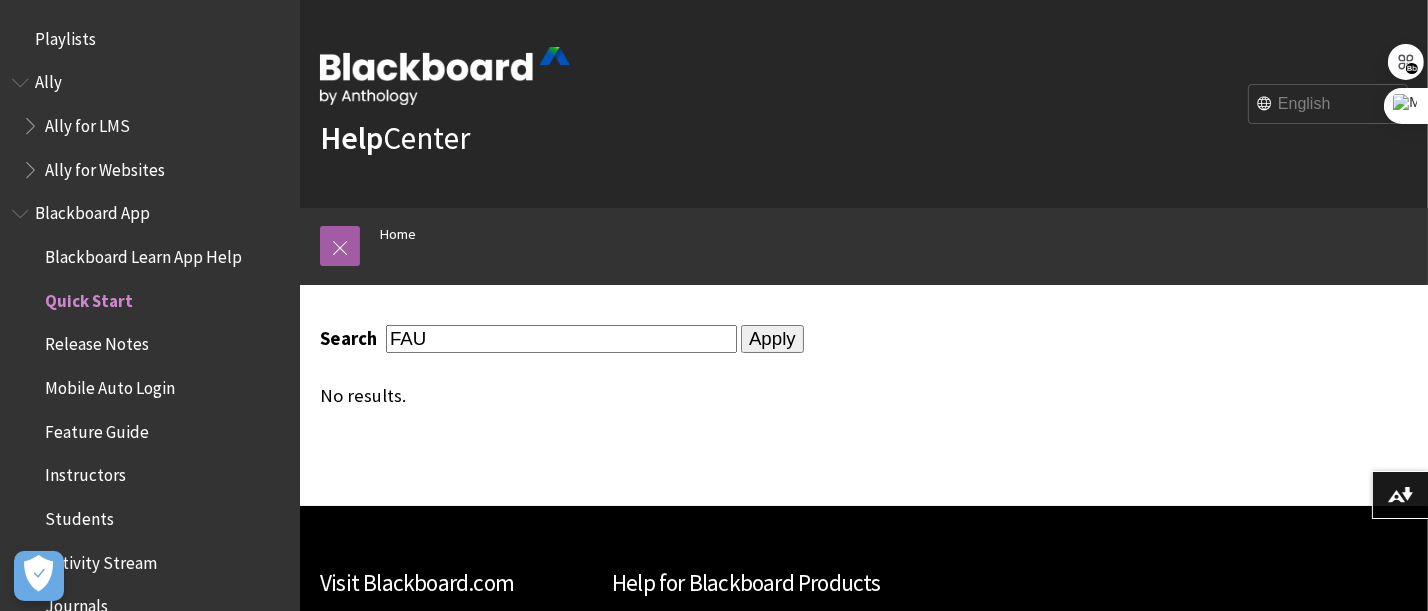 click on "Quick Start" at bounding box center (89, 297) 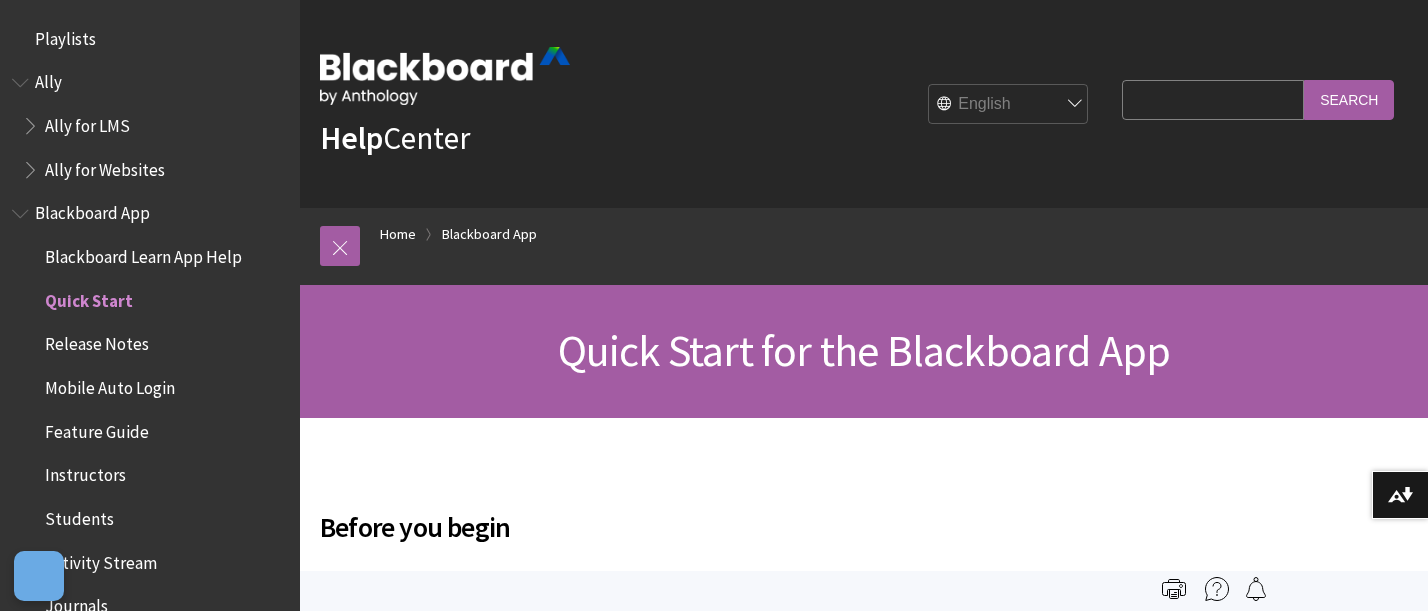 scroll, scrollTop: 0, scrollLeft: 0, axis: both 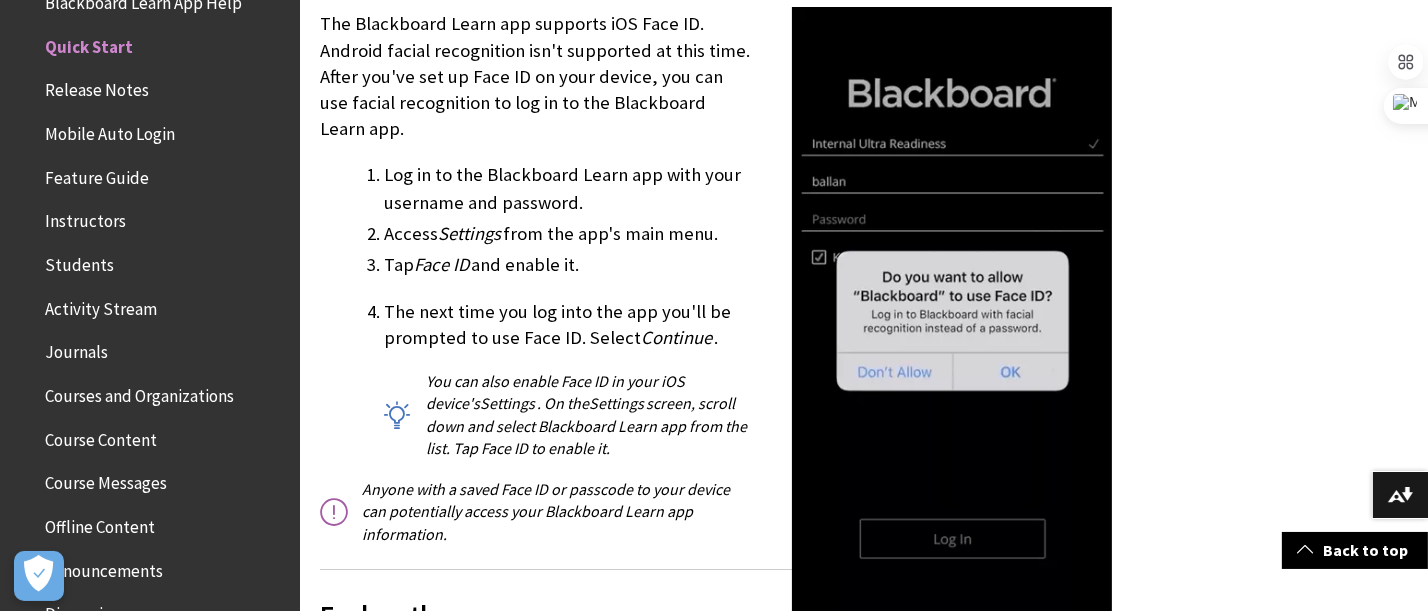 click on "You can also enable Face ID in your iOS device's  Settings . On the  Settings  screen, scroll down and select Blackboard Learn app from the list. Tap Face ID to enable it." at bounding box center [748, 415] 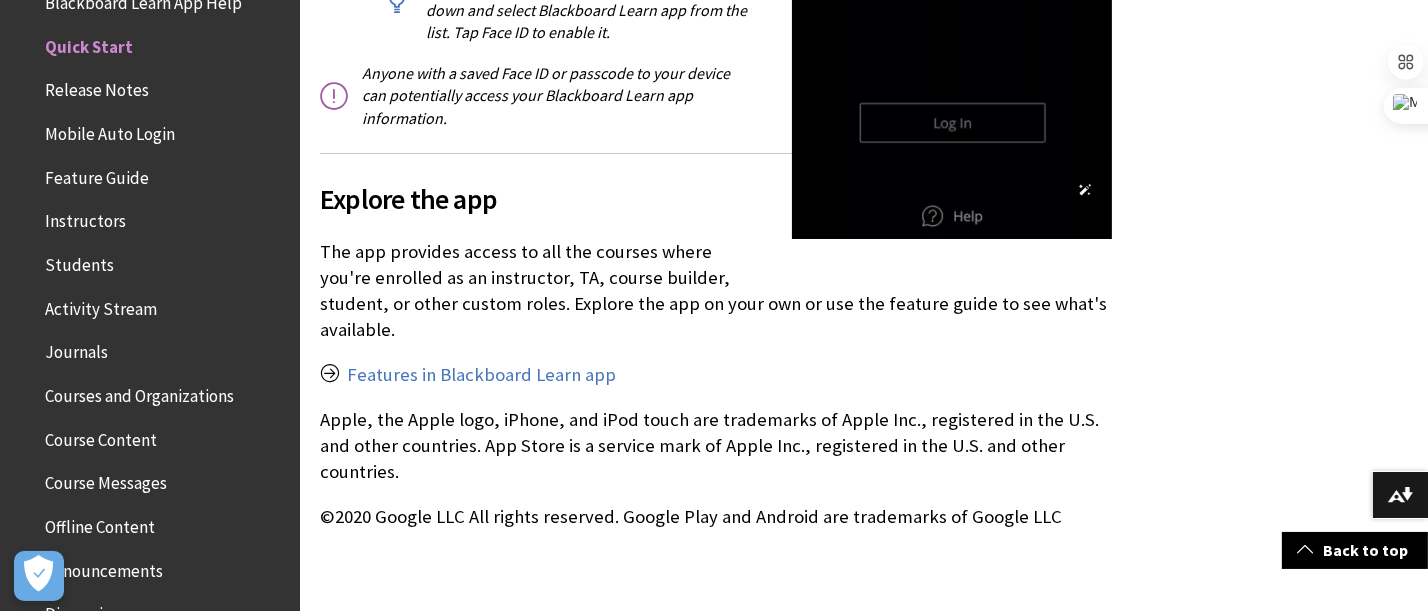 scroll, scrollTop: 3300, scrollLeft: 0, axis: vertical 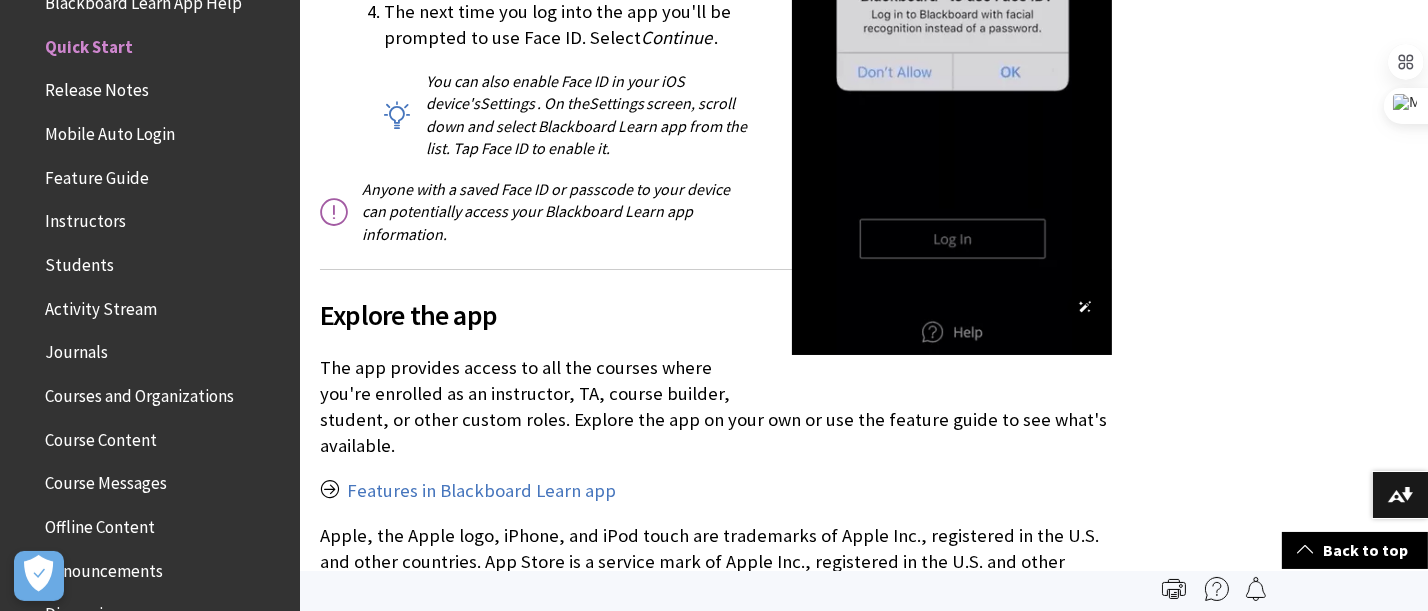 click at bounding box center (952, 31) 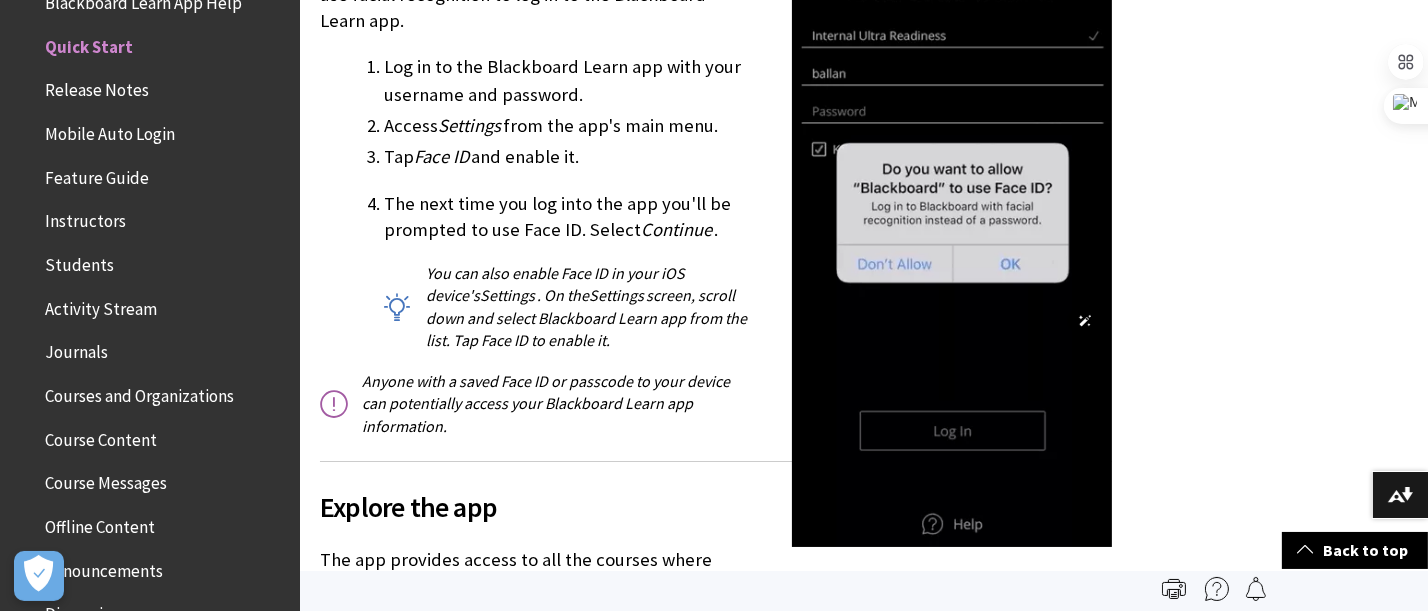 scroll, scrollTop: 2786, scrollLeft: 0, axis: vertical 